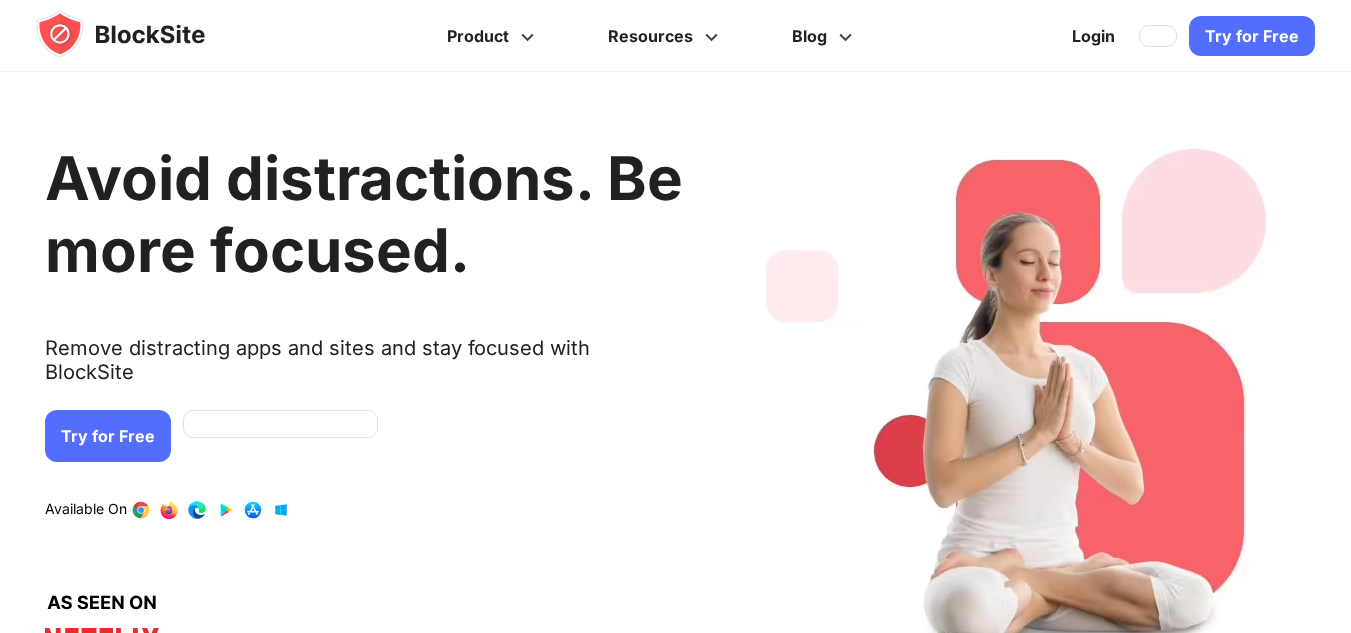 scroll, scrollTop: 0, scrollLeft: 0, axis: both 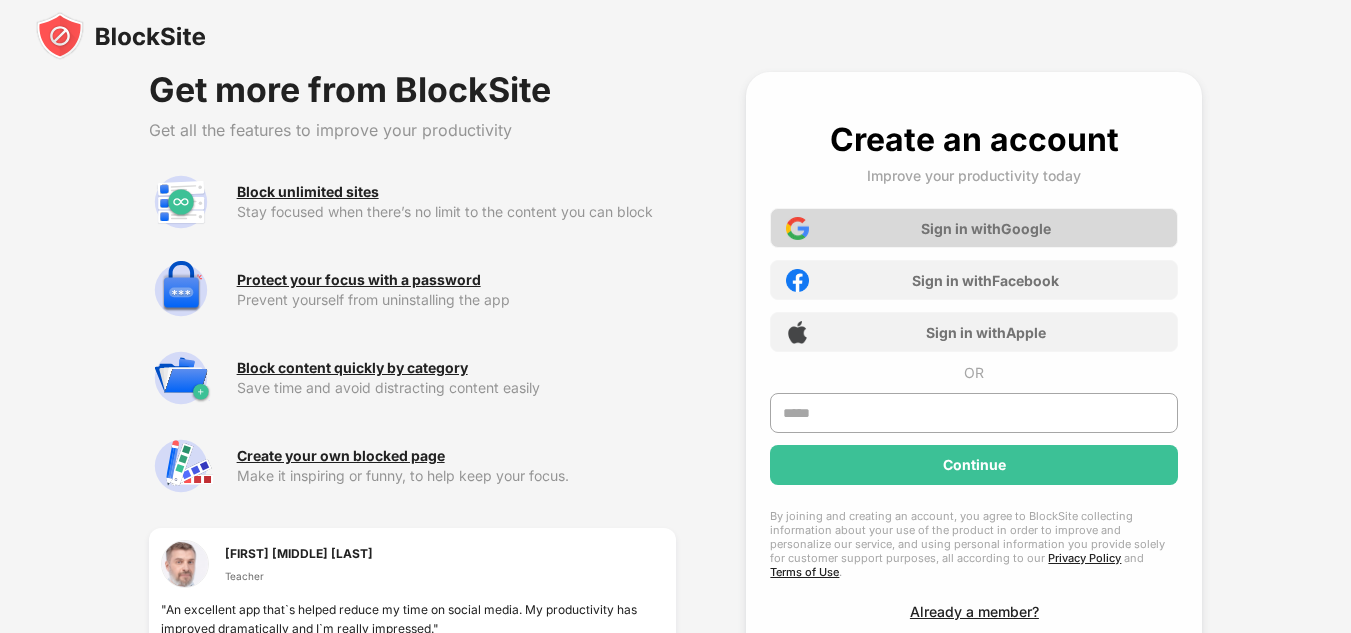 click on "Sign in with  Google" at bounding box center [974, 228] 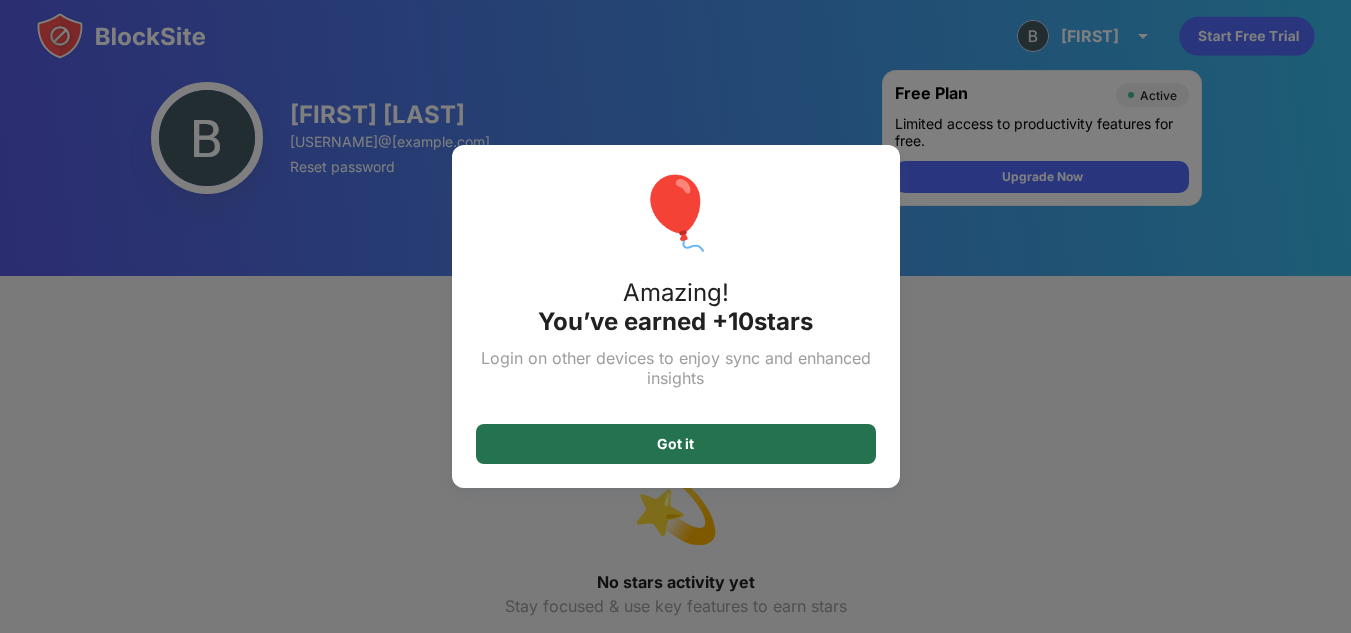 click on "Got it" at bounding box center (676, 444) 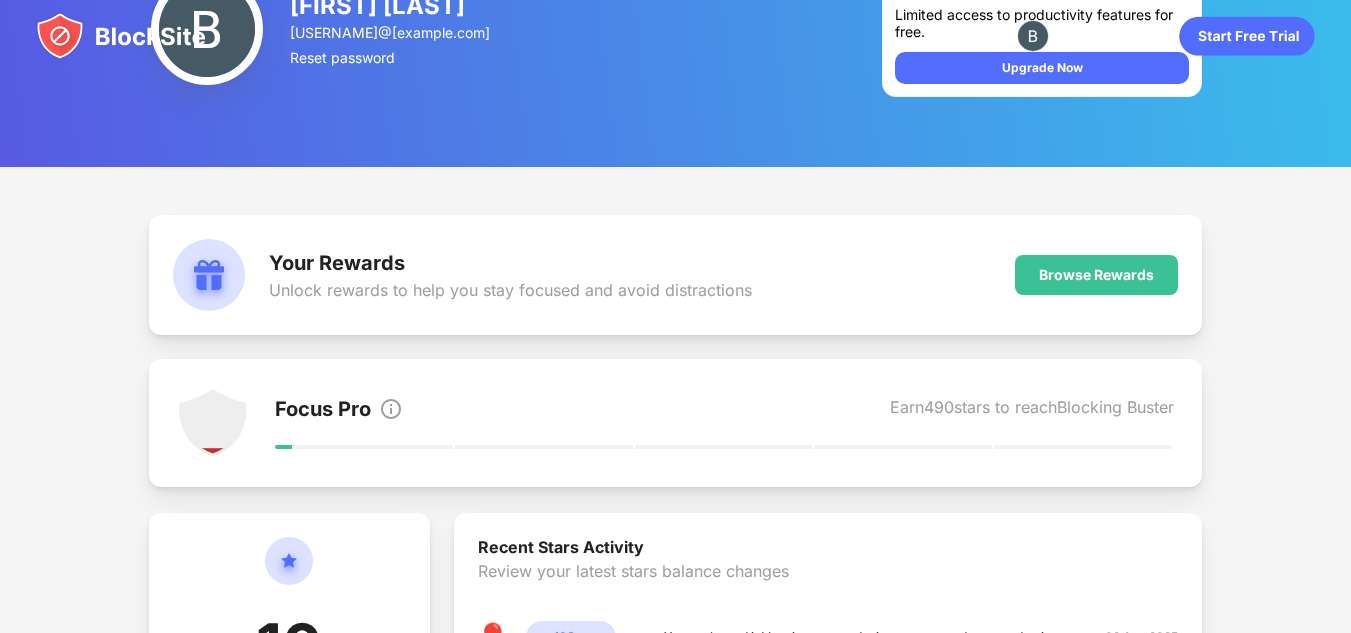 scroll, scrollTop: 0, scrollLeft: 0, axis: both 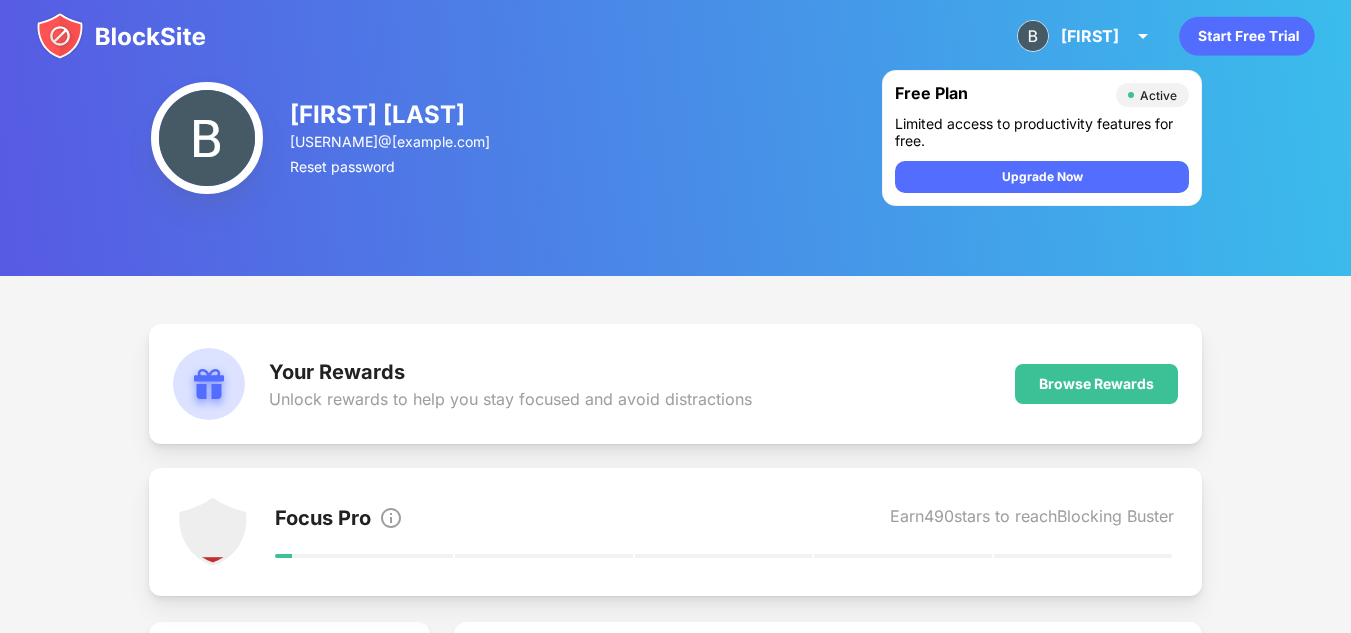 click at bounding box center [121, 36] 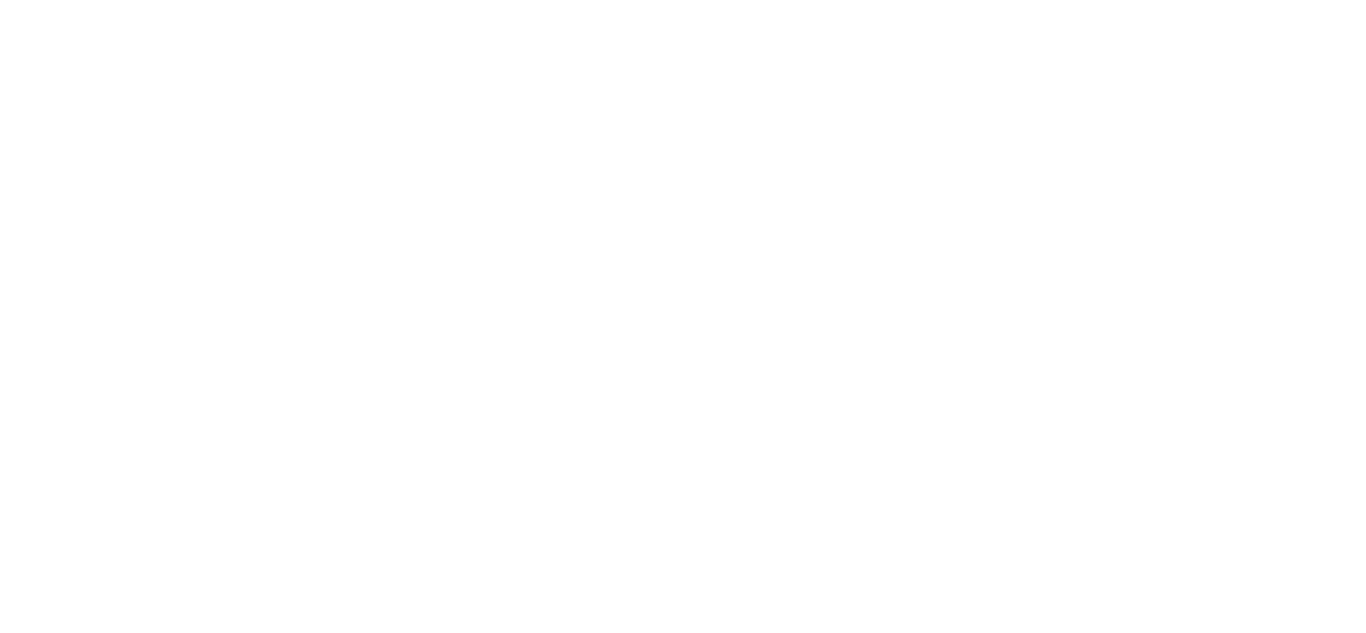 scroll, scrollTop: 0, scrollLeft: 0, axis: both 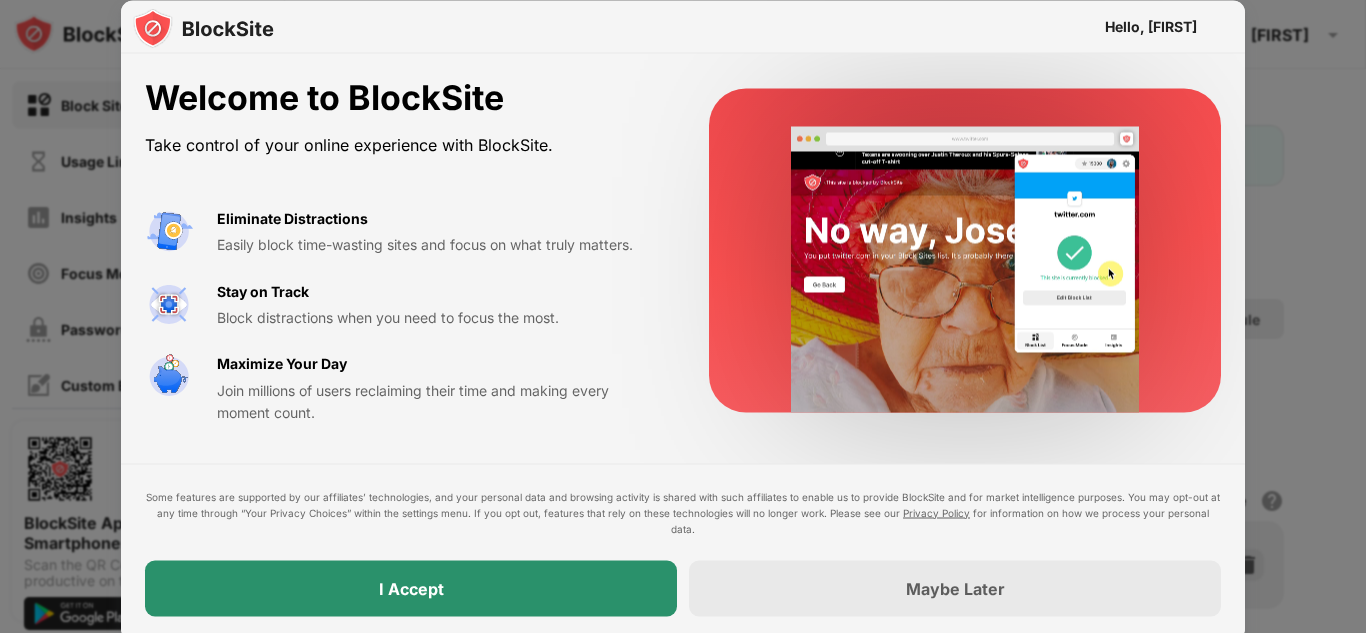 click on "I Accept" at bounding box center (411, 588) 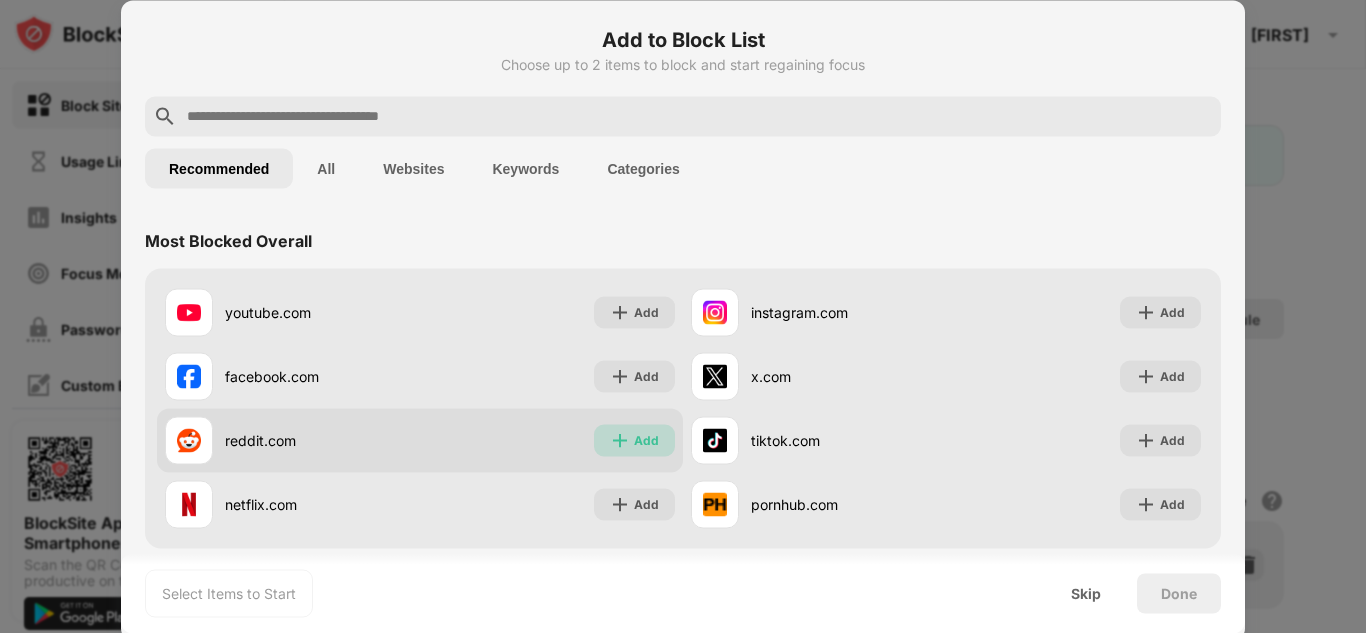 click on "Add" at bounding box center (646, 440) 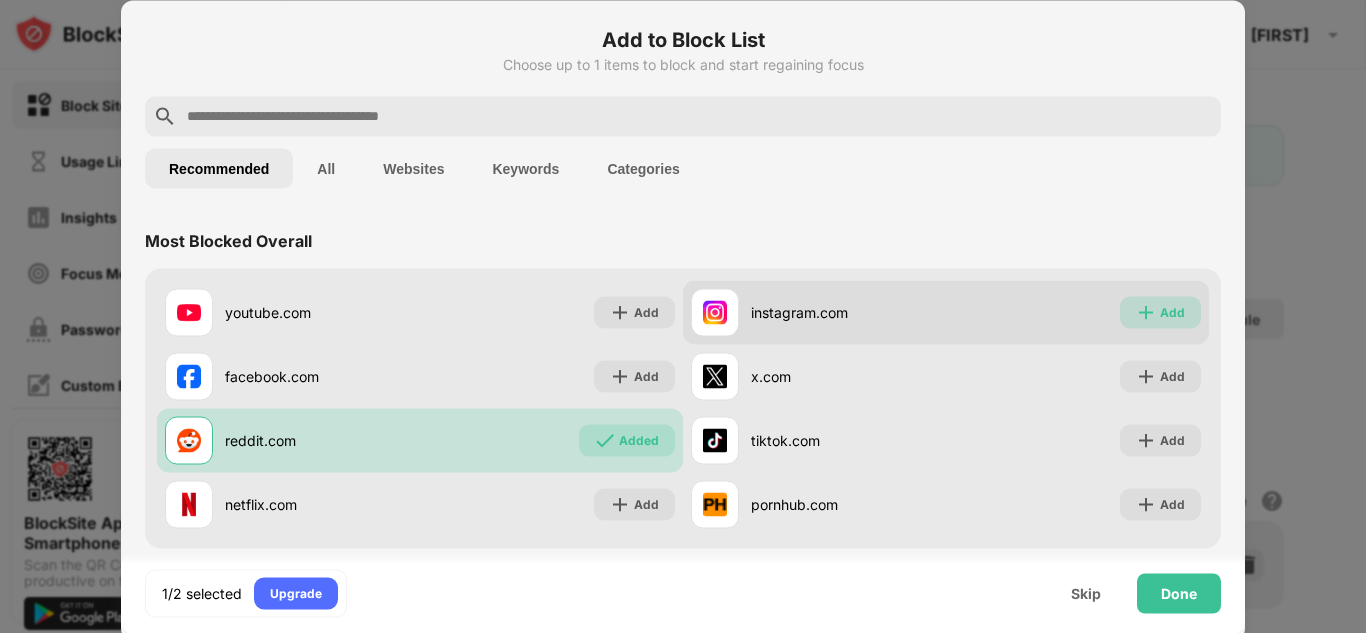 click on "Add" at bounding box center [1172, 312] 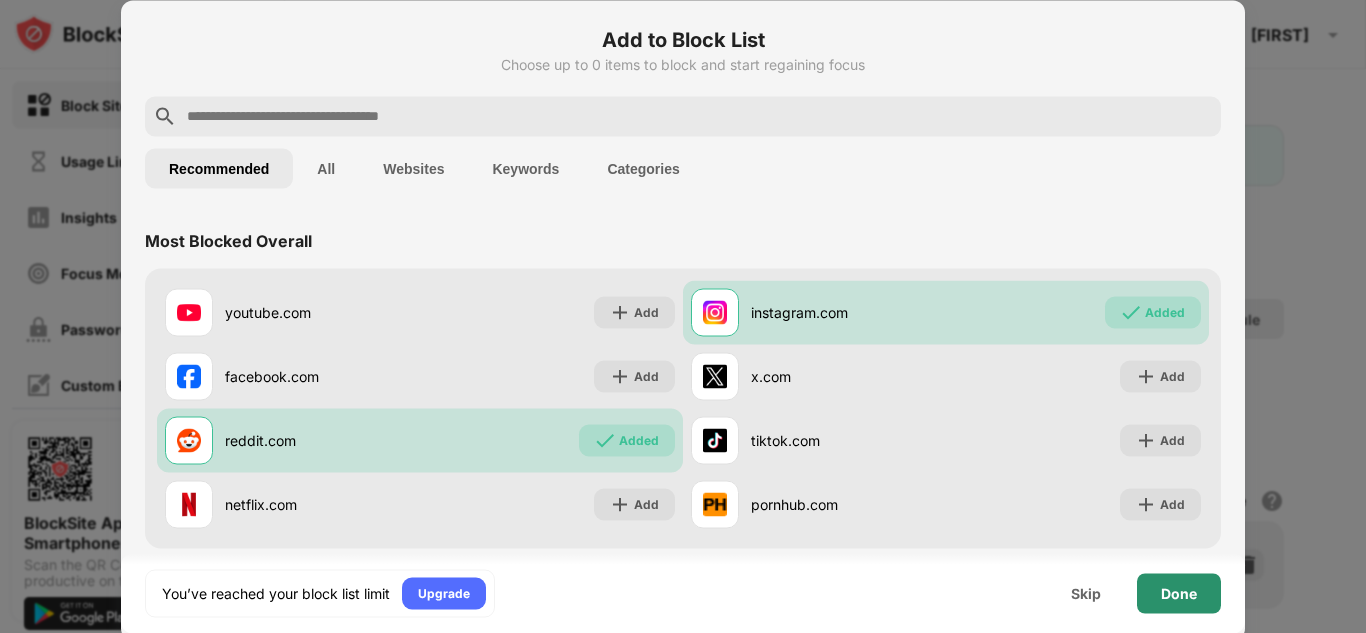 click on "Done" at bounding box center [1179, 593] 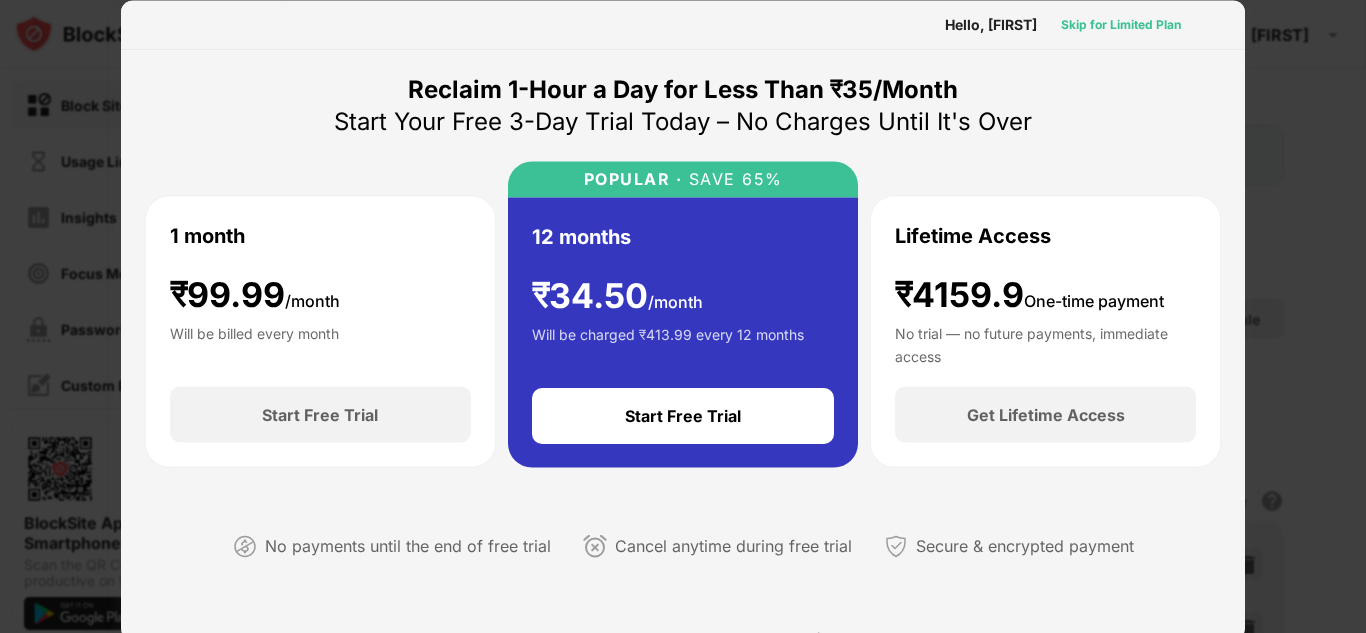 click on "Skip for Limited Plan" at bounding box center (1121, 24) 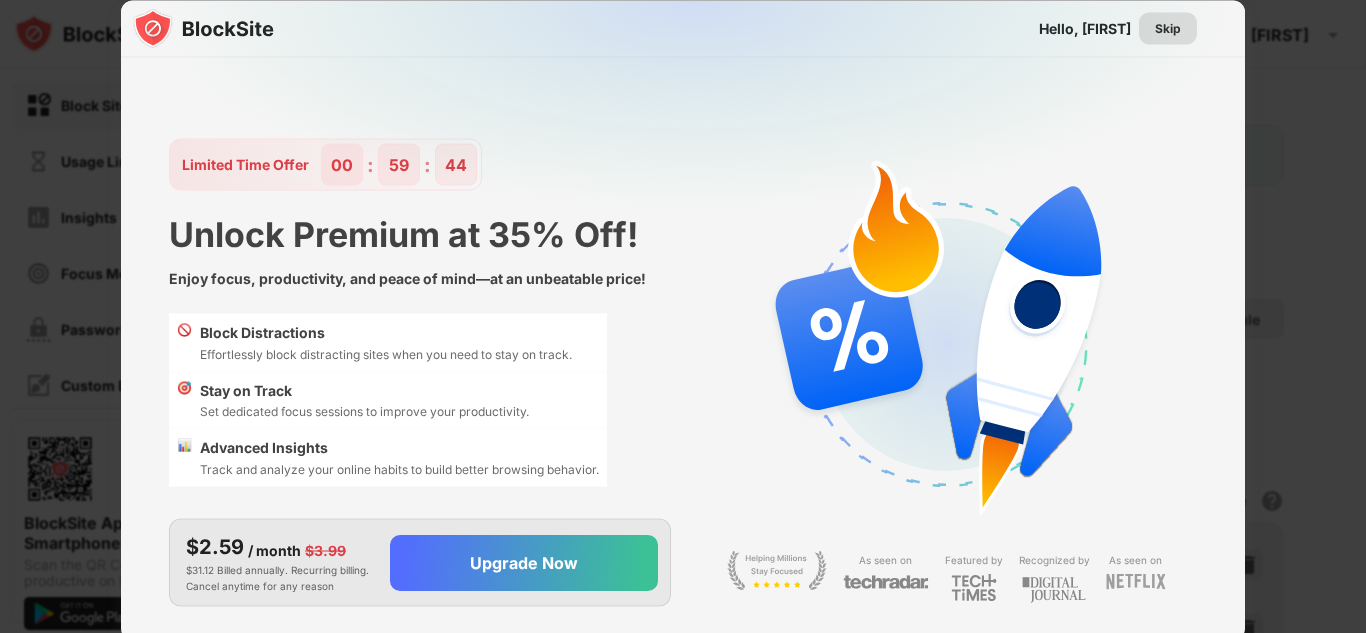 click on "Skip" at bounding box center [1168, 28] 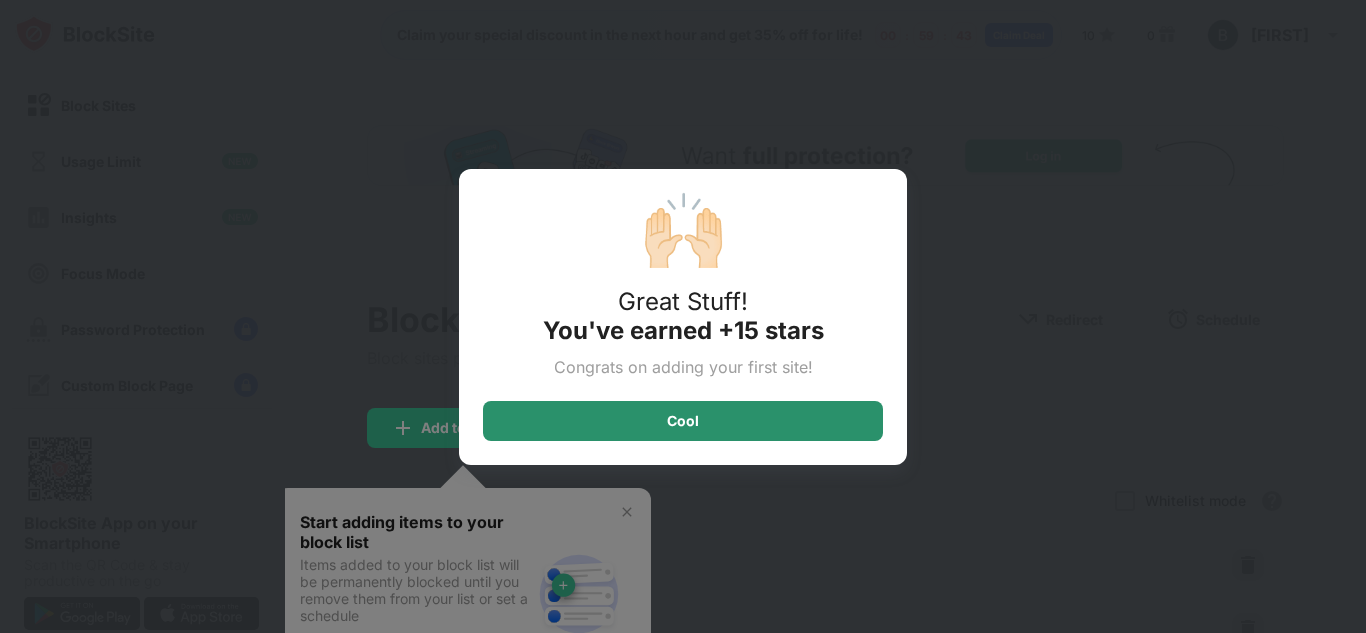 click on "Cool" at bounding box center [683, 421] 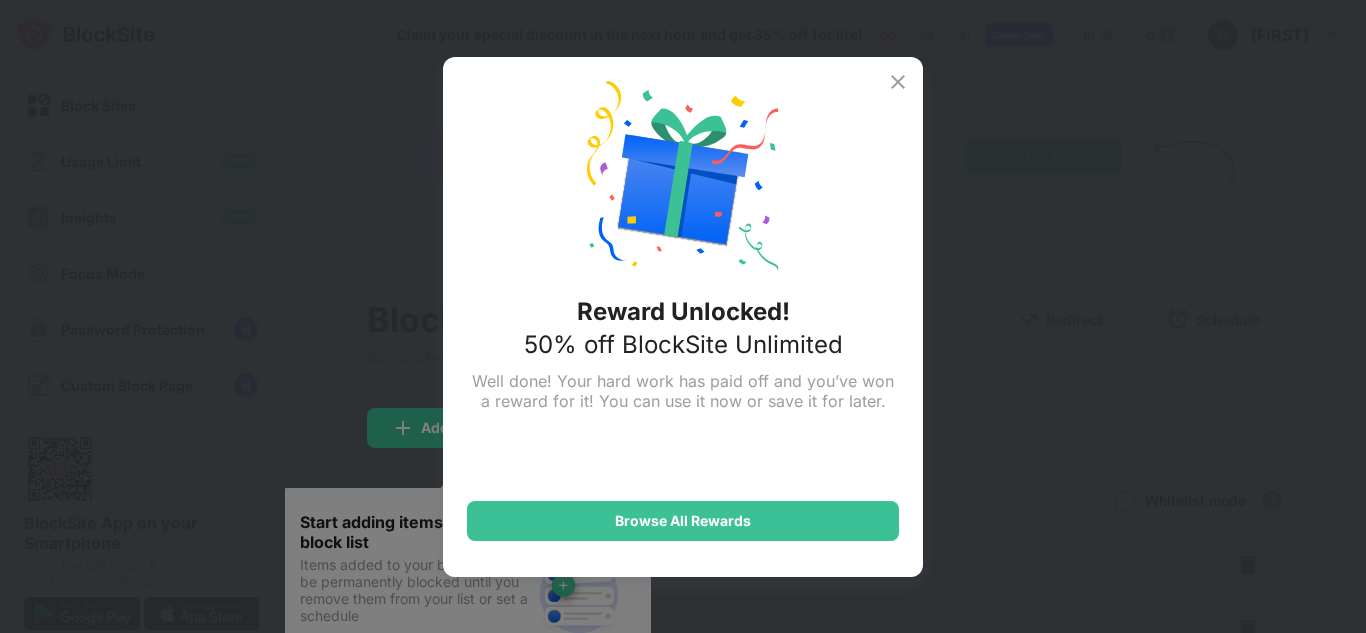 click at bounding box center [898, 82] 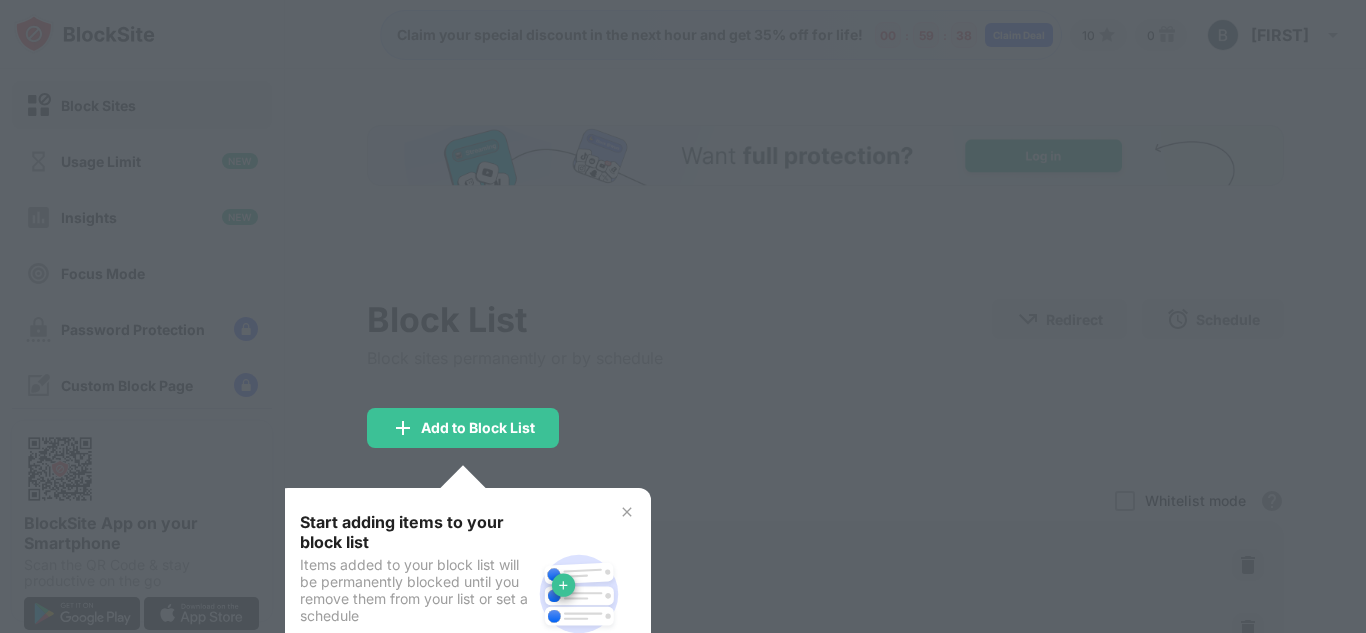 click at bounding box center (683, 316) 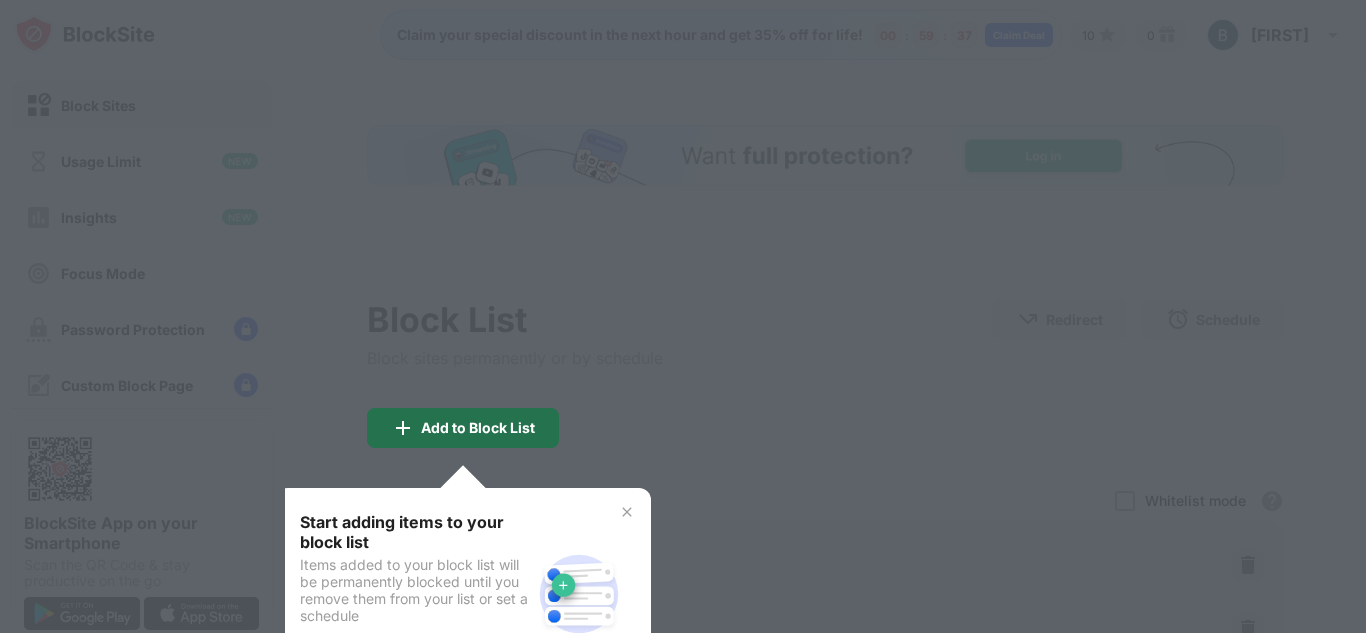 click on "Add to Block List" at bounding box center (463, 428) 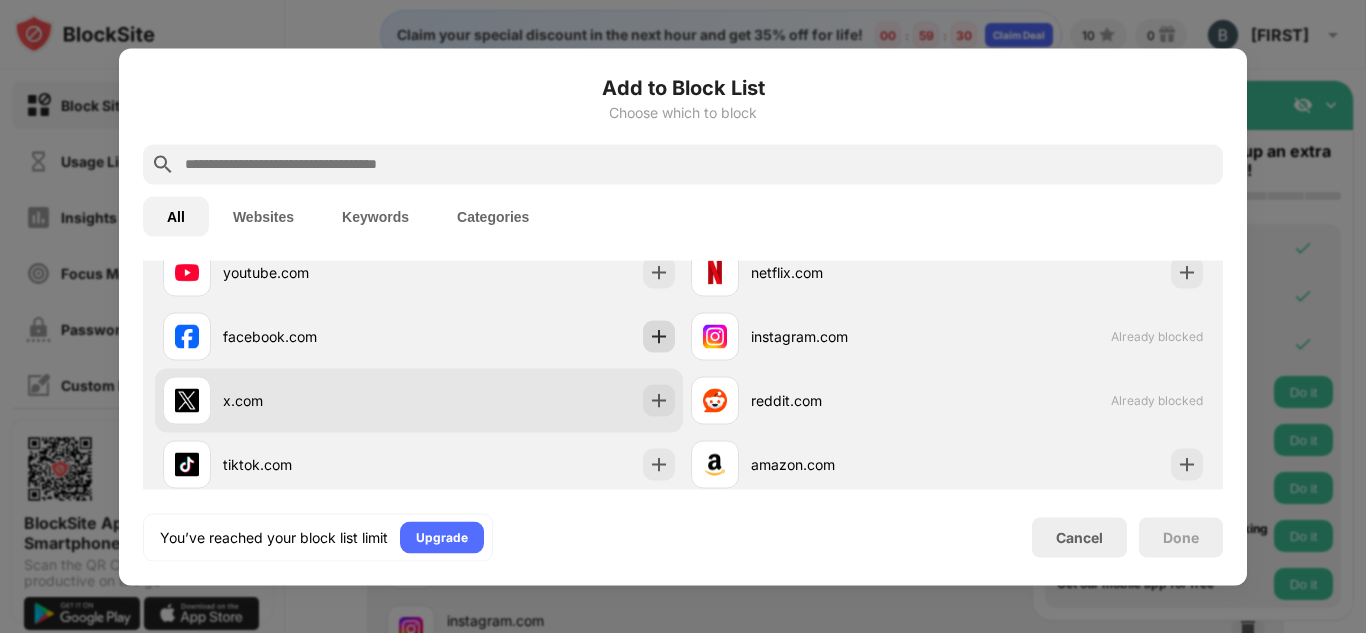 scroll, scrollTop: 400, scrollLeft: 0, axis: vertical 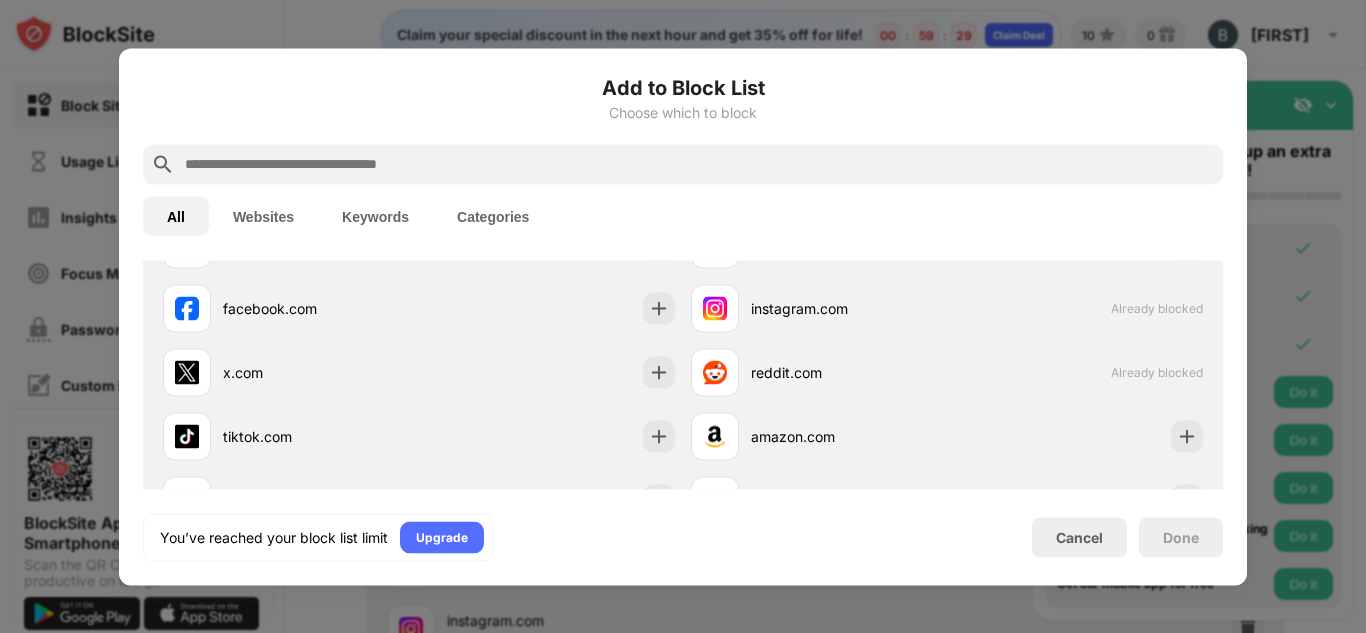 click at bounding box center (683, 316) 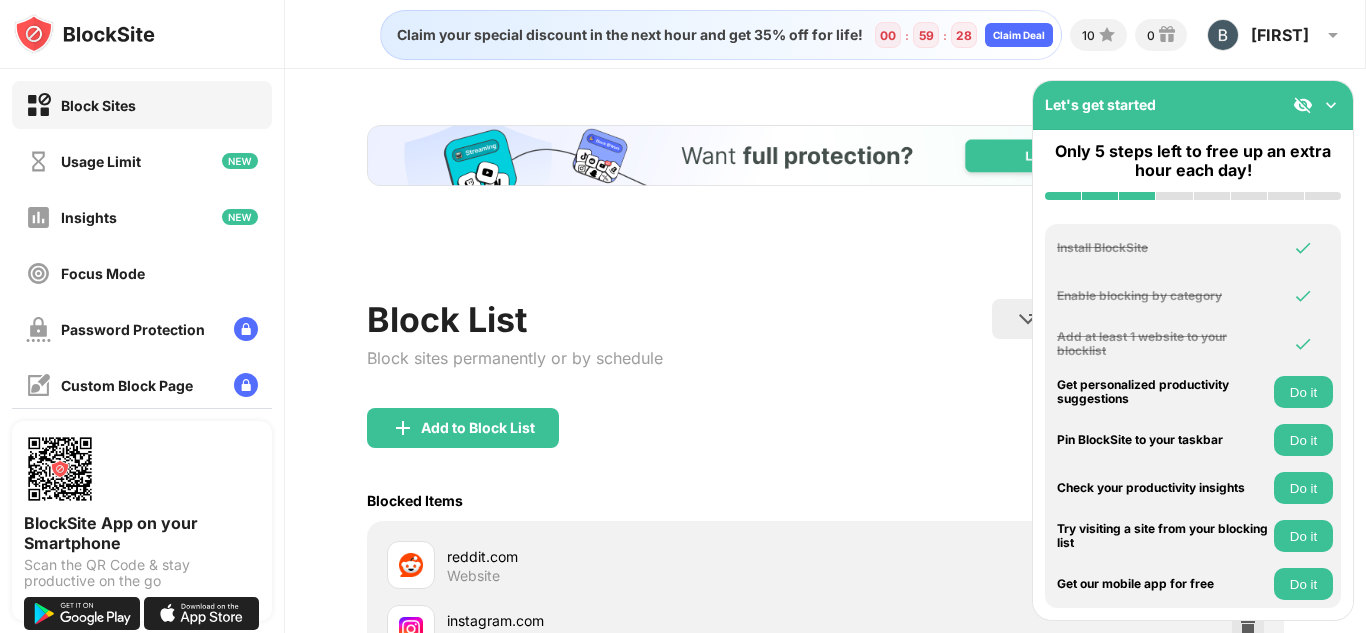 scroll, scrollTop: 331, scrollLeft: 0, axis: vertical 